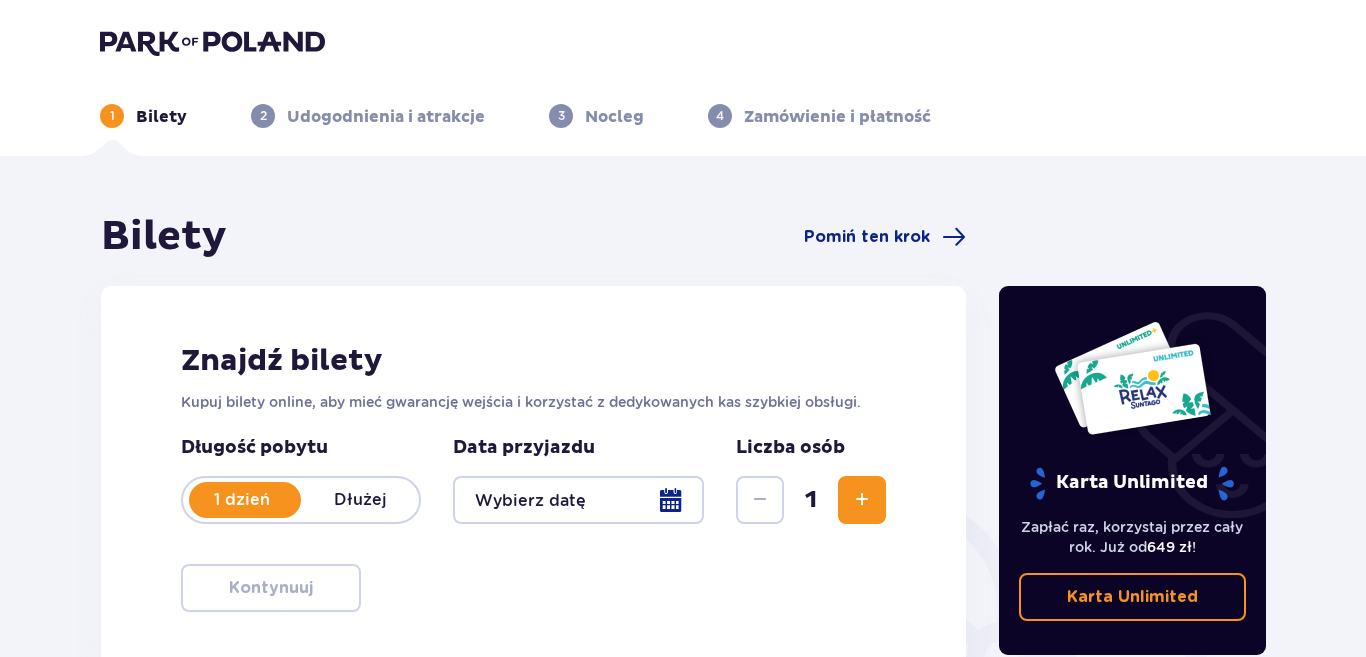 type on "09.08.25" 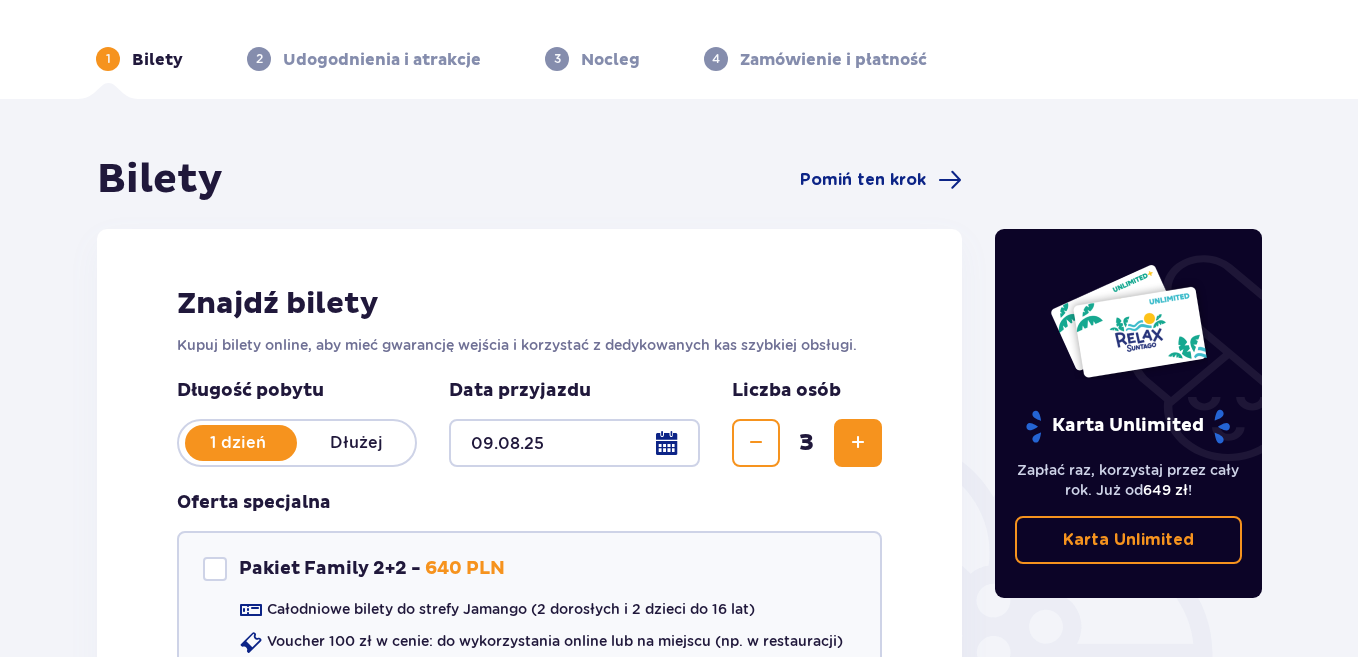 scroll, scrollTop: 197, scrollLeft: 0, axis: vertical 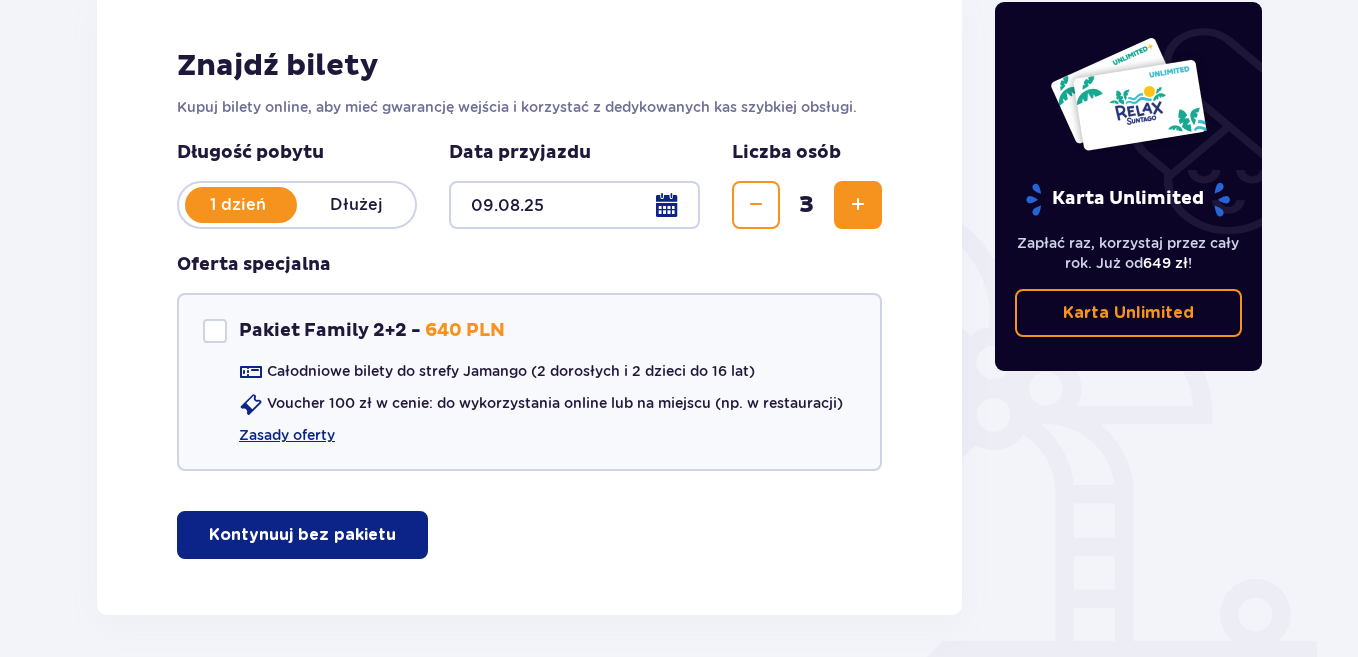 click on "Znajdź bilety Kupuj bilety online, aby mieć gwarancję wejścia i korzystać z dedykowanych kas szybkiej obsługi. Długość pobytu 1 dzień Dłużej Data przyjazdu [DATE] Liczba osób 3 Oferta specjalna Pakiet Family 2+2    -  640 PLN Całodniowe bilety do strefy Jamango (2 dorosłych i 2 dzieci do 16 lat) Voucher 100 zł w cenie: do wykorzystania online lub na miejscu (np. w restauracji) Zasady oferty Kontynuuj bez pakietu" at bounding box center [529, 303] 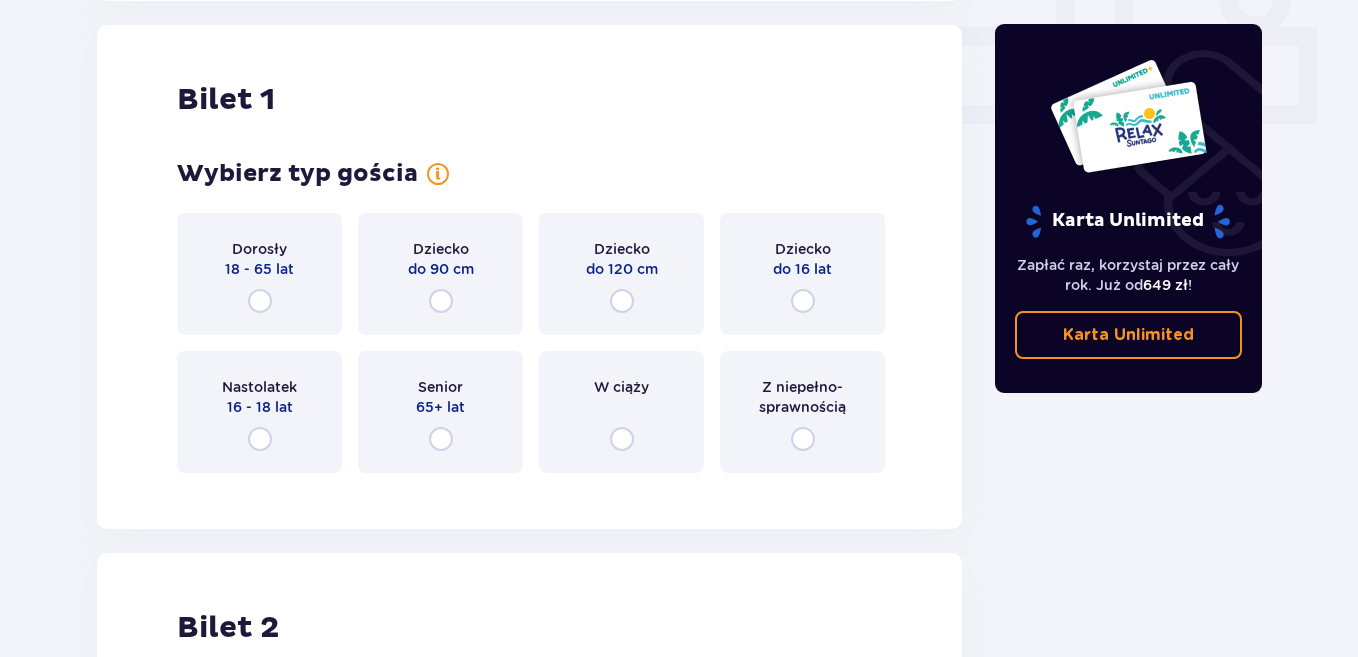 scroll, scrollTop: 910, scrollLeft: 0, axis: vertical 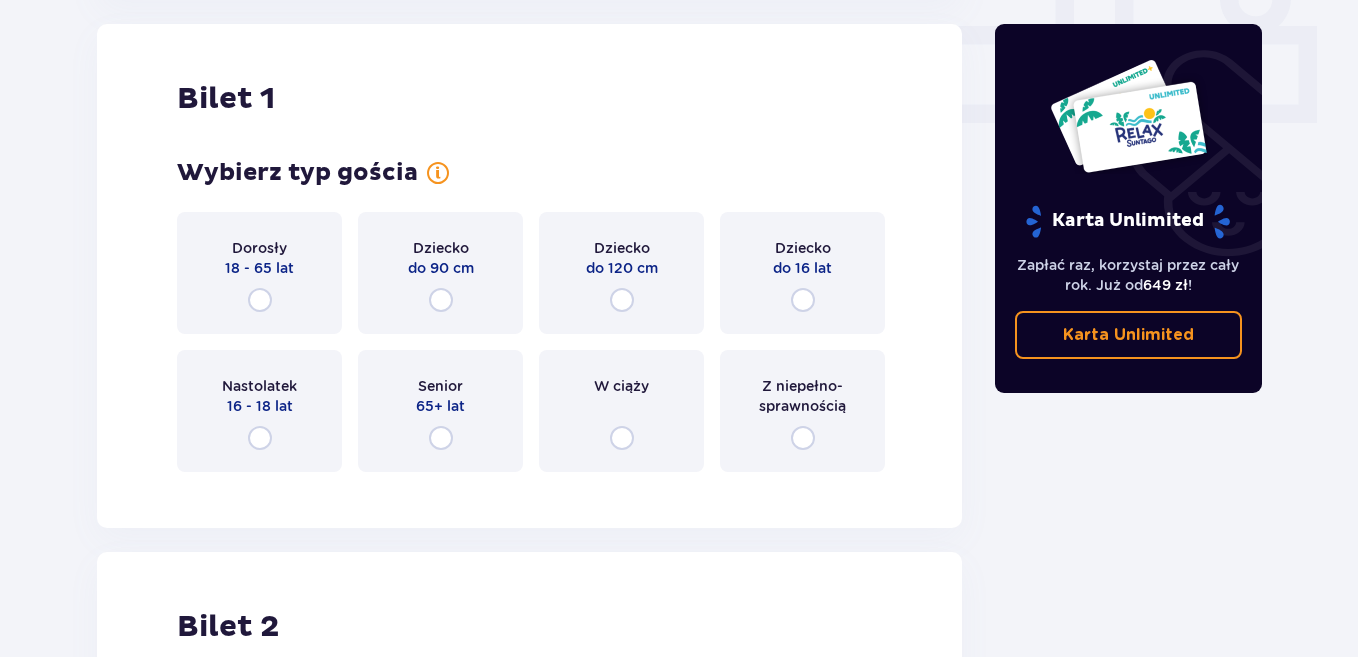 click on "Dorosły 18 - 65 lat" at bounding box center (259, 273) 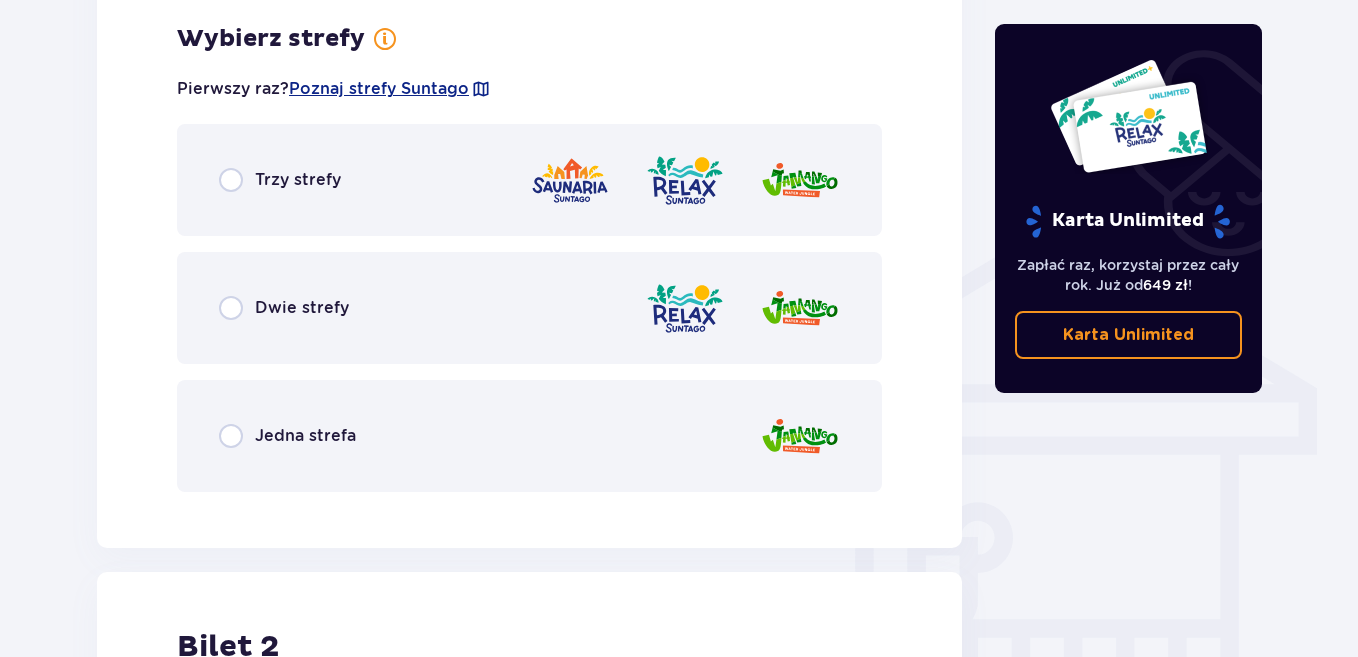 scroll, scrollTop: 1398, scrollLeft: 0, axis: vertical 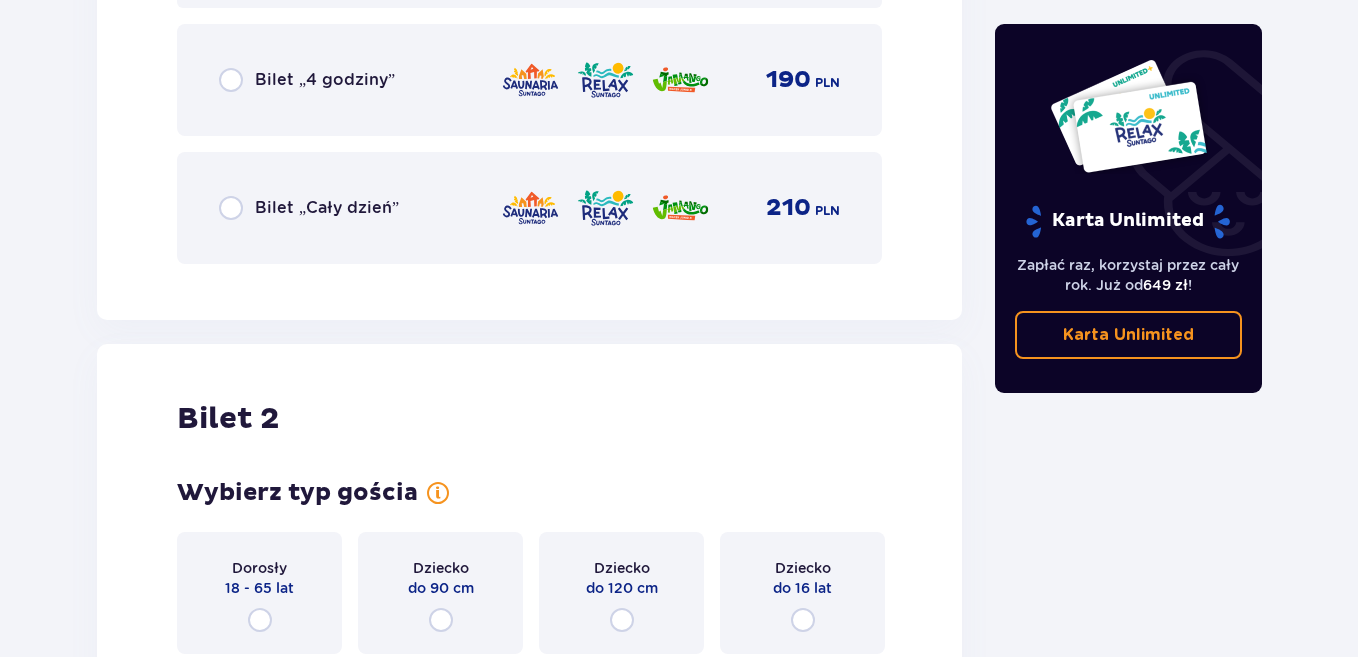 click on "Bilet „Cały dzień”" at bounding box center [327, 208] 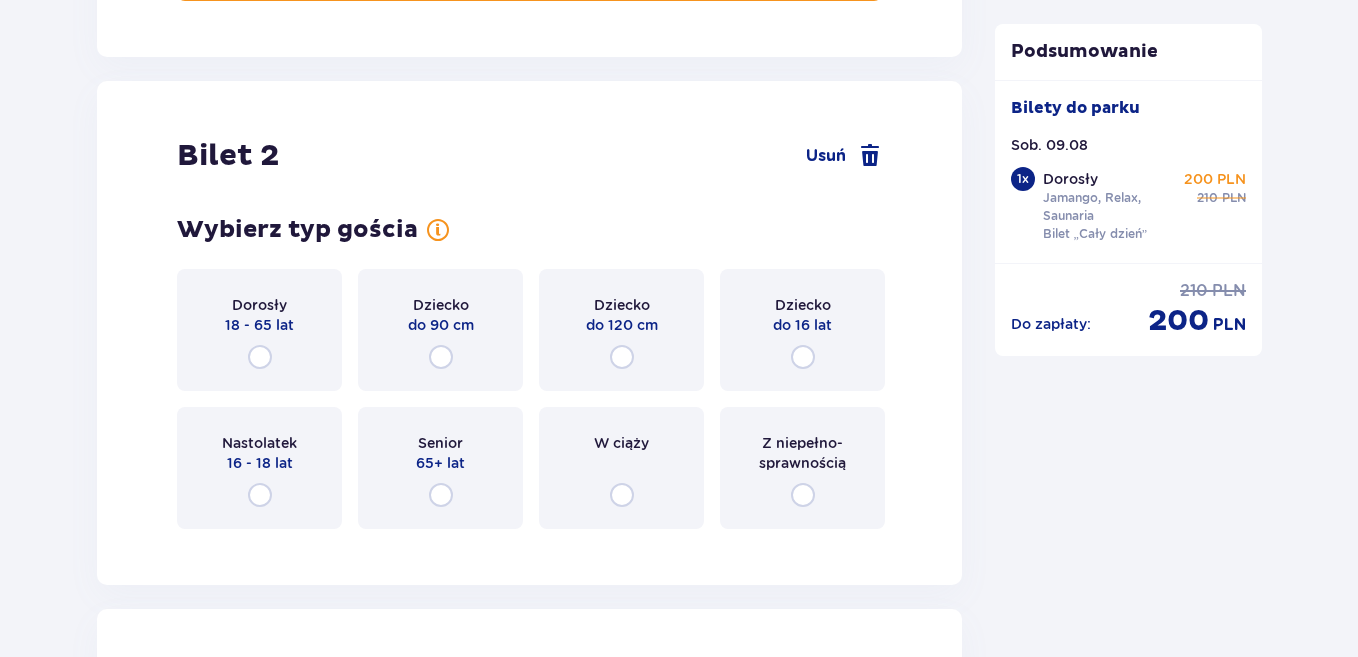 scroll, scrollTop: 2521, scrollLeft: 0, axis: vertical 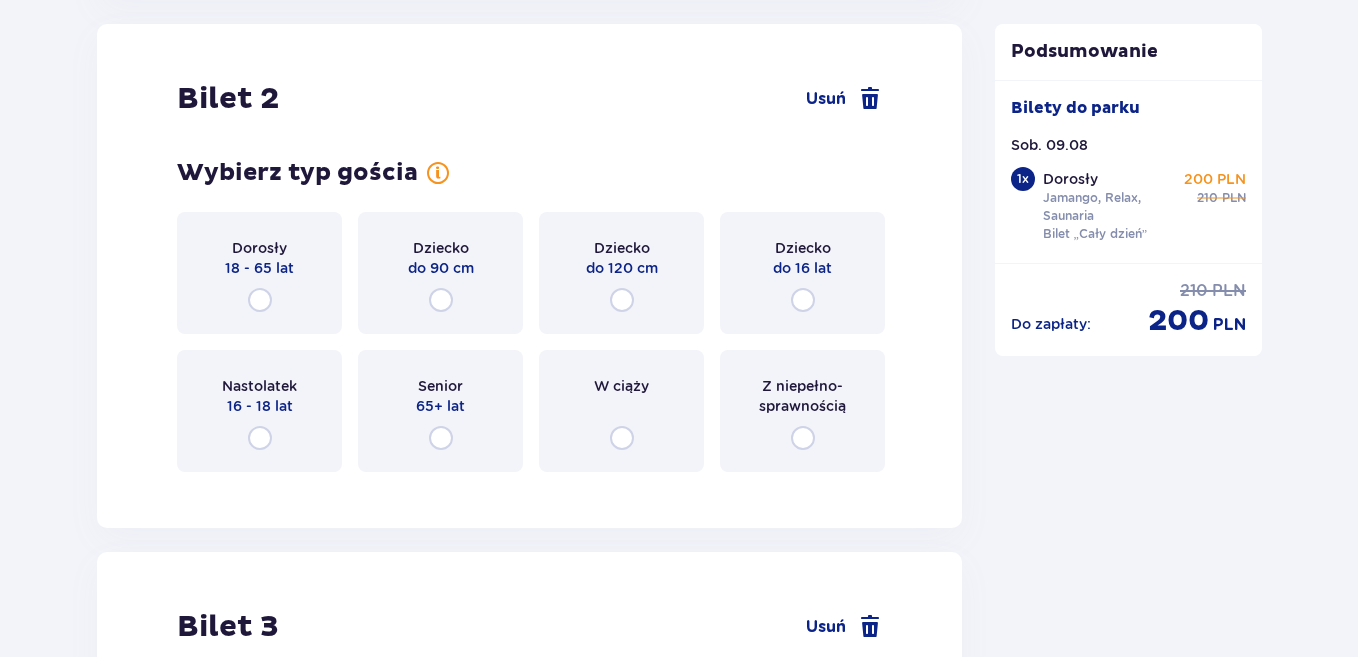 click on "Dziecko do 120 cm" at bounding box center [621, 273] 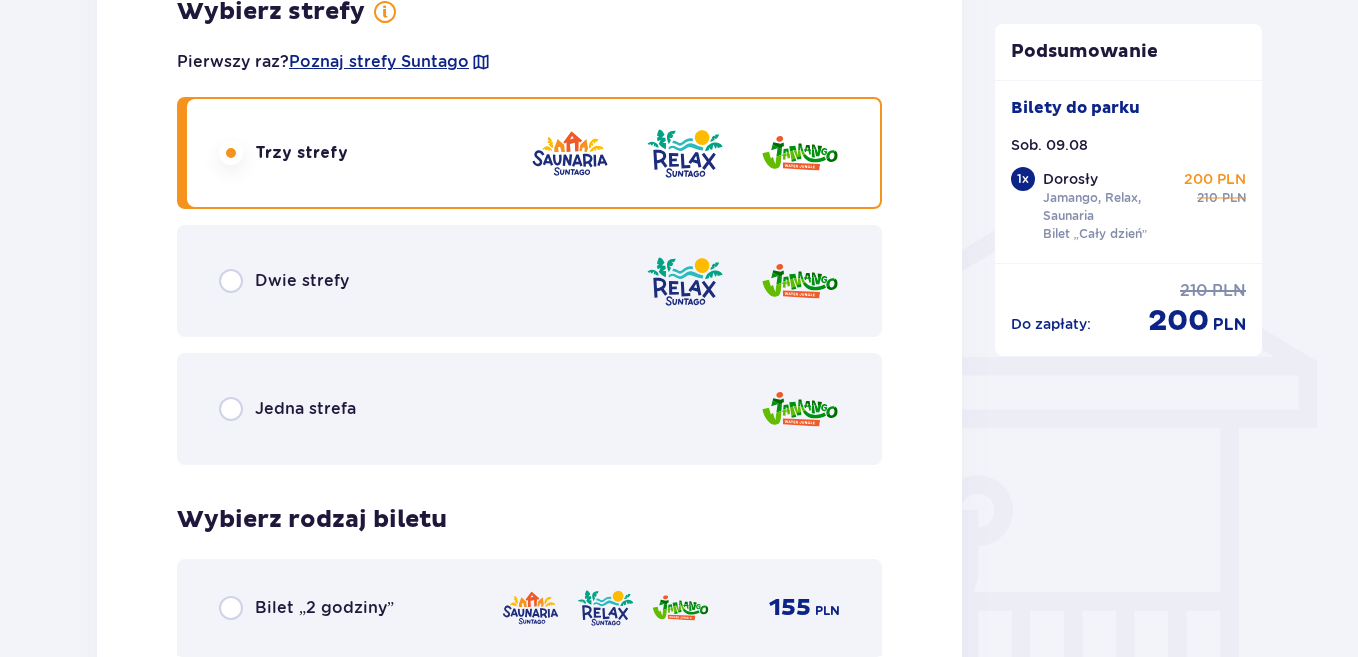 scroll, scrollTop: 1432, scrollLeft: 0, axis: vertical 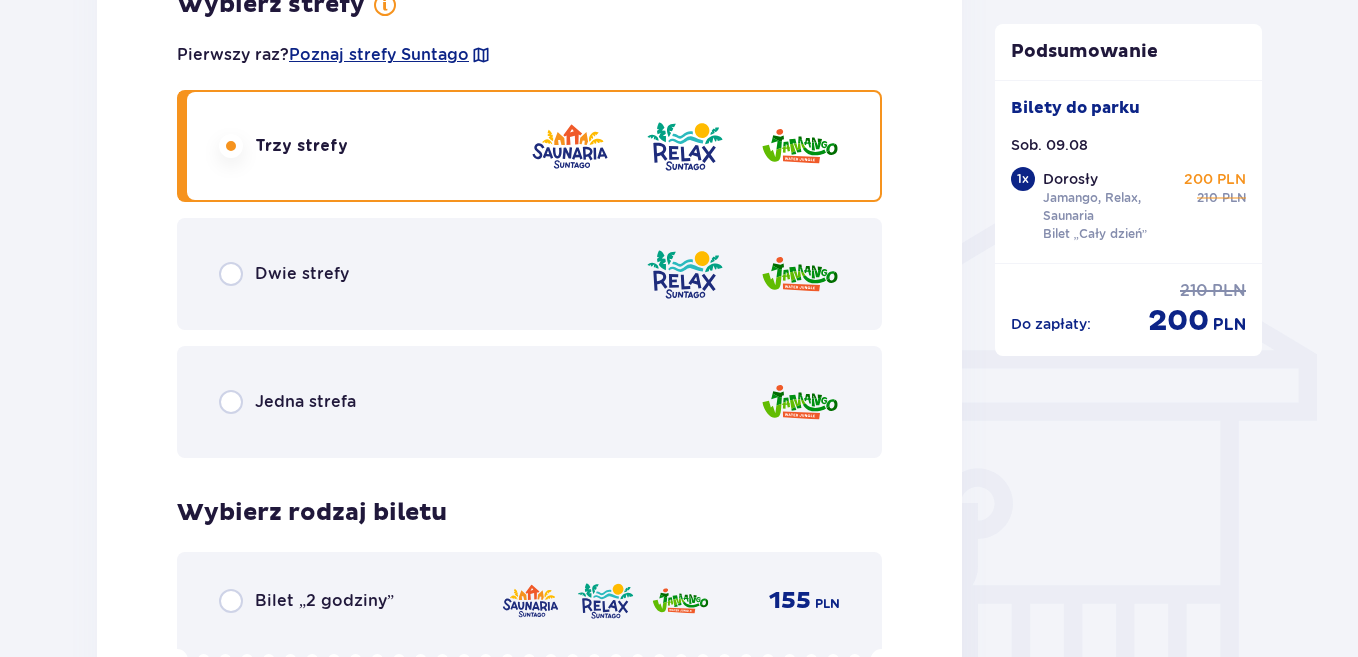 drag, startPoint x: 368, startPoint y: 396, endPoint x: 652, endPoint y: 312, distance: 296.1621 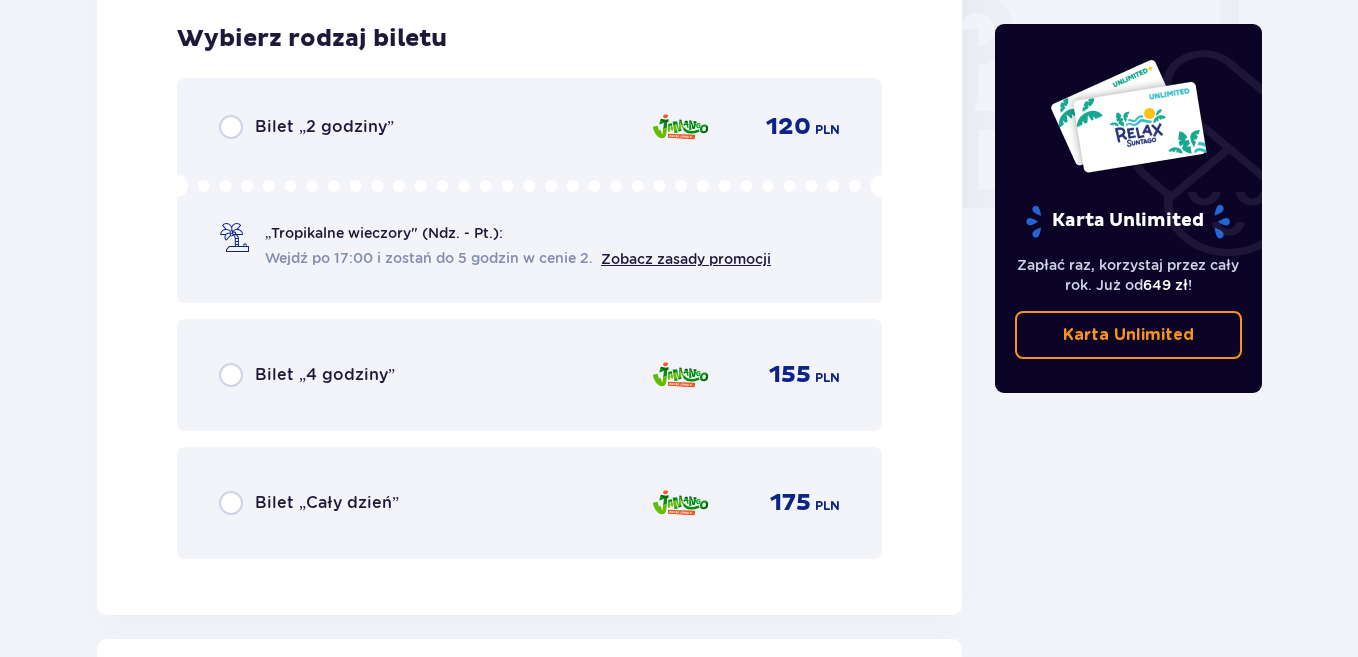 scroll, scrollTop: 1906, scrollLeft: 0, axis: vertical 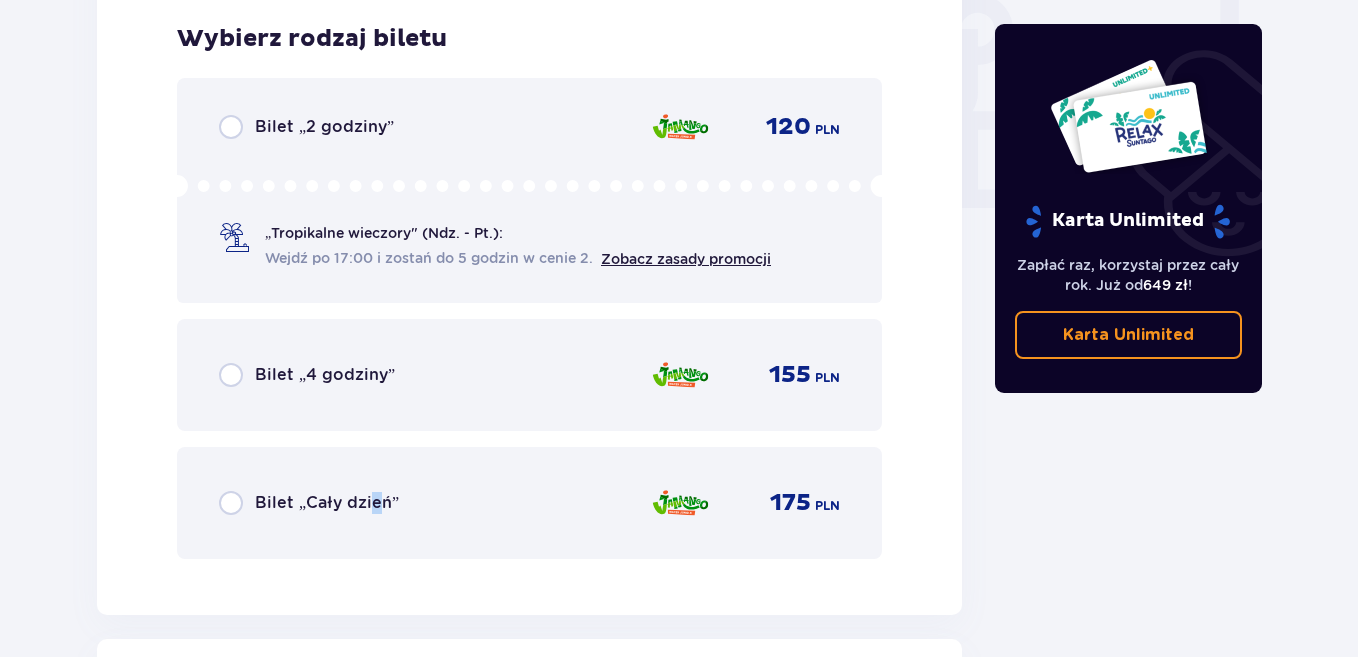 click on "Bilet „Cały dzień”   175 PLN" at bounding box center (529, 503) 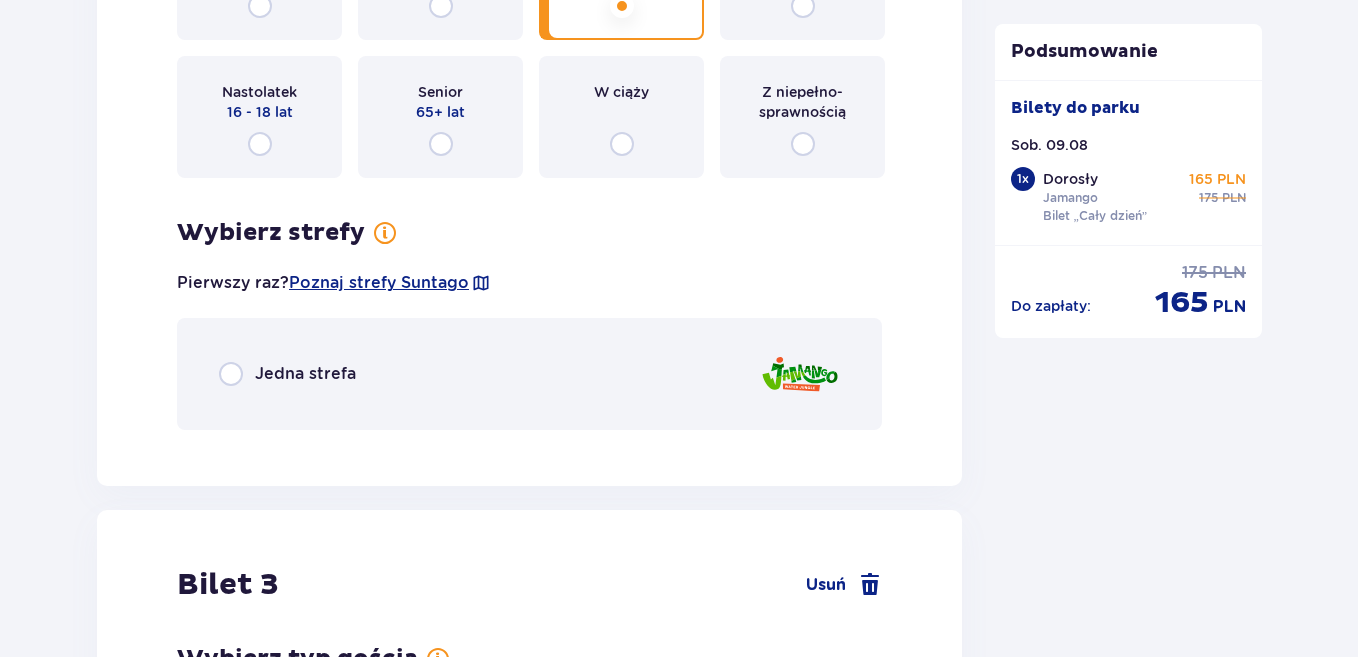 scroll, scrollTop: 2816, scrollLeft: 0, axis: vertical 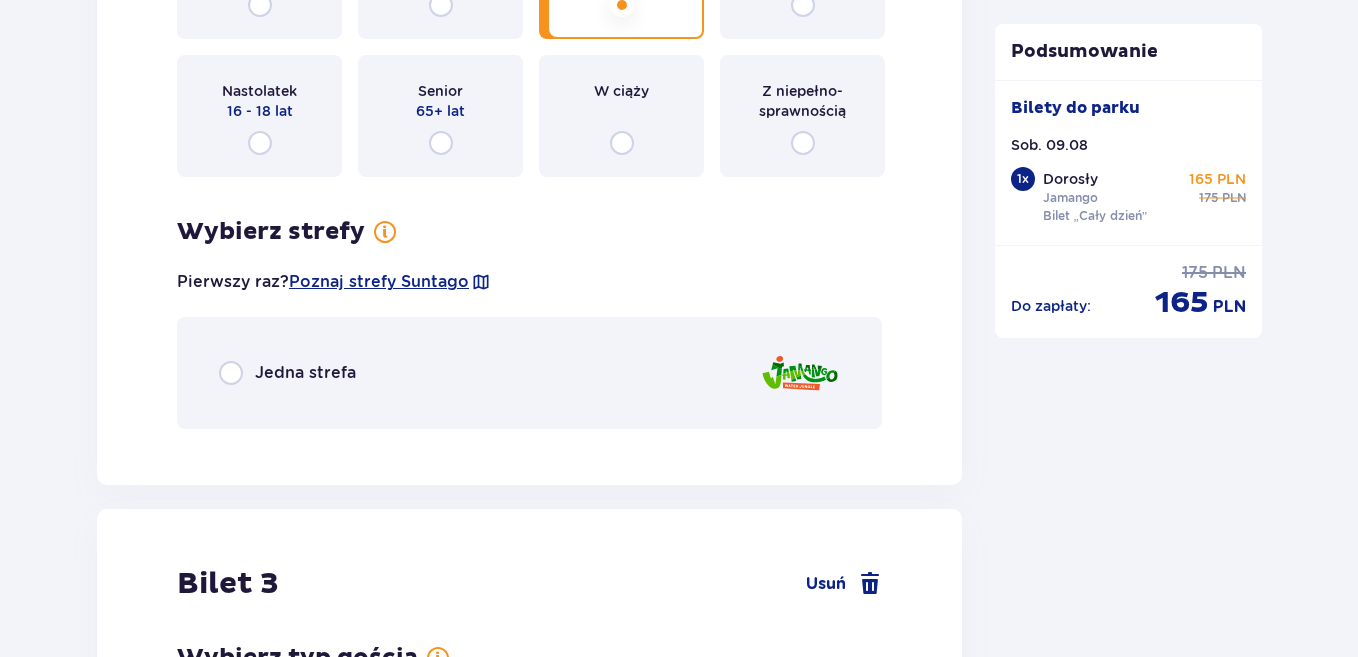 click on "Jedna strefa" at bounding box center [529, 373] 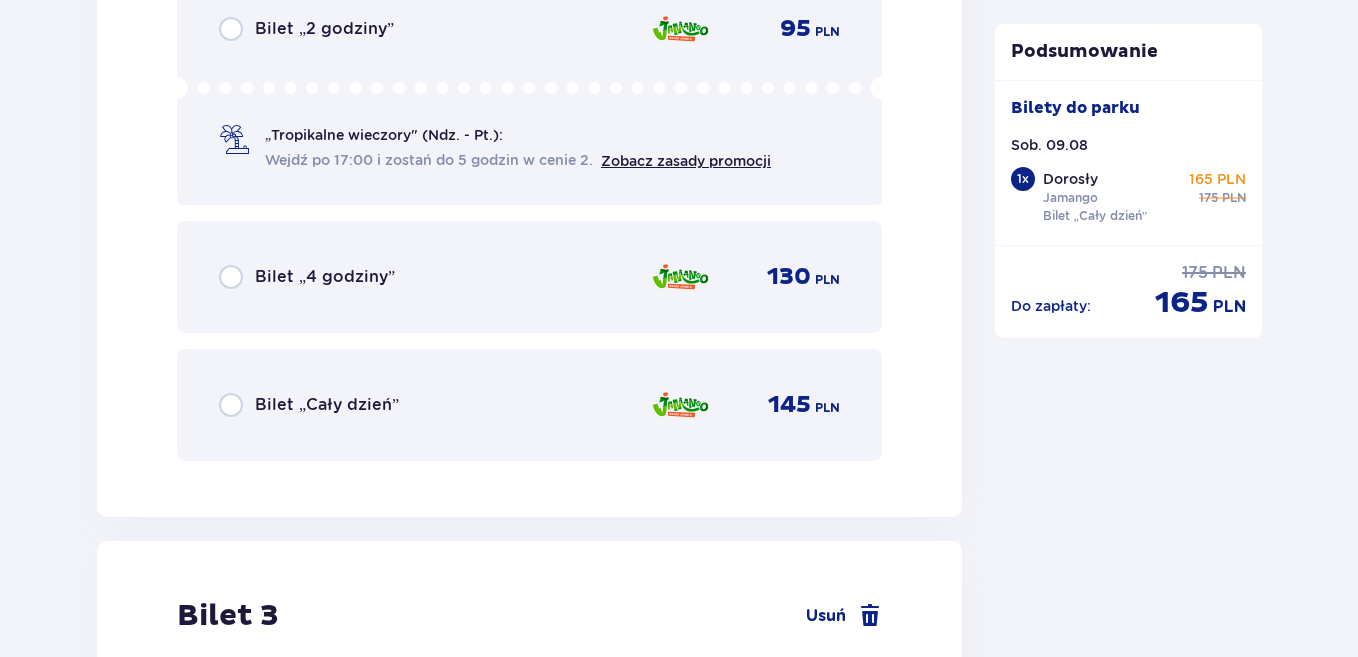 click on "Bilet „Cały dzień”   145 PLN" at bounding box center [529, 405] 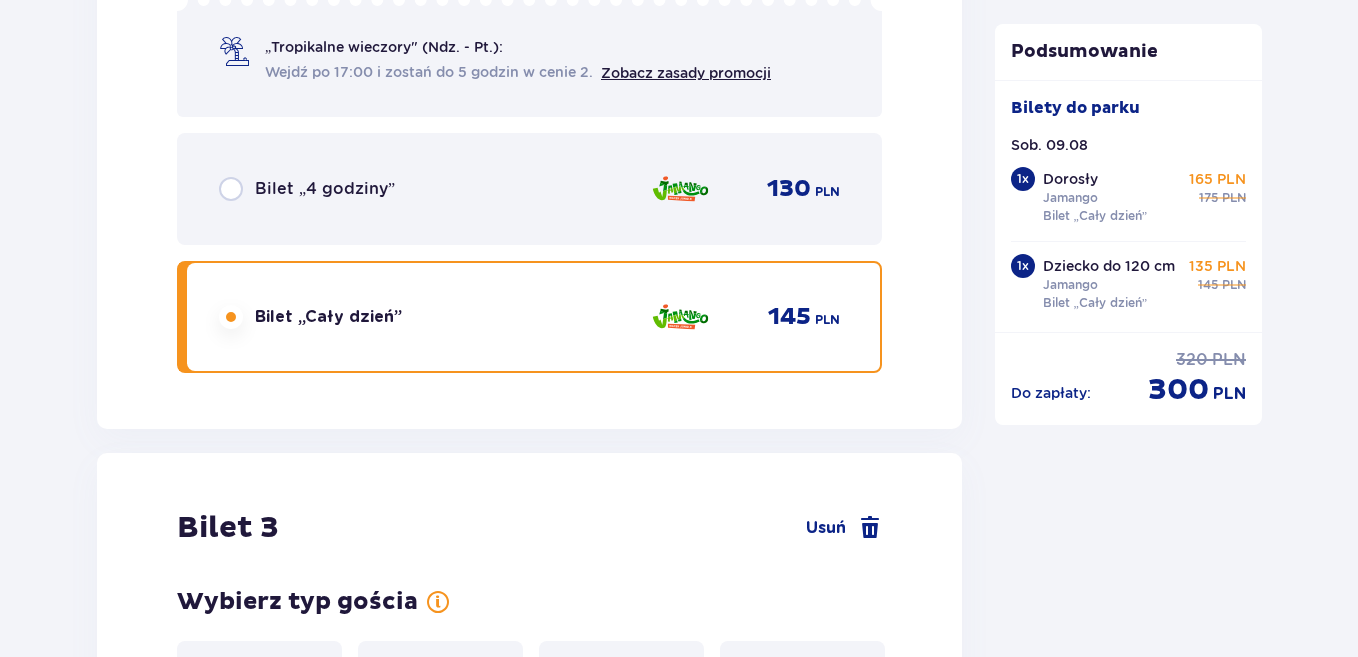scroll, scrollTop: 3876, scrollLeft: 0, axis: vertical 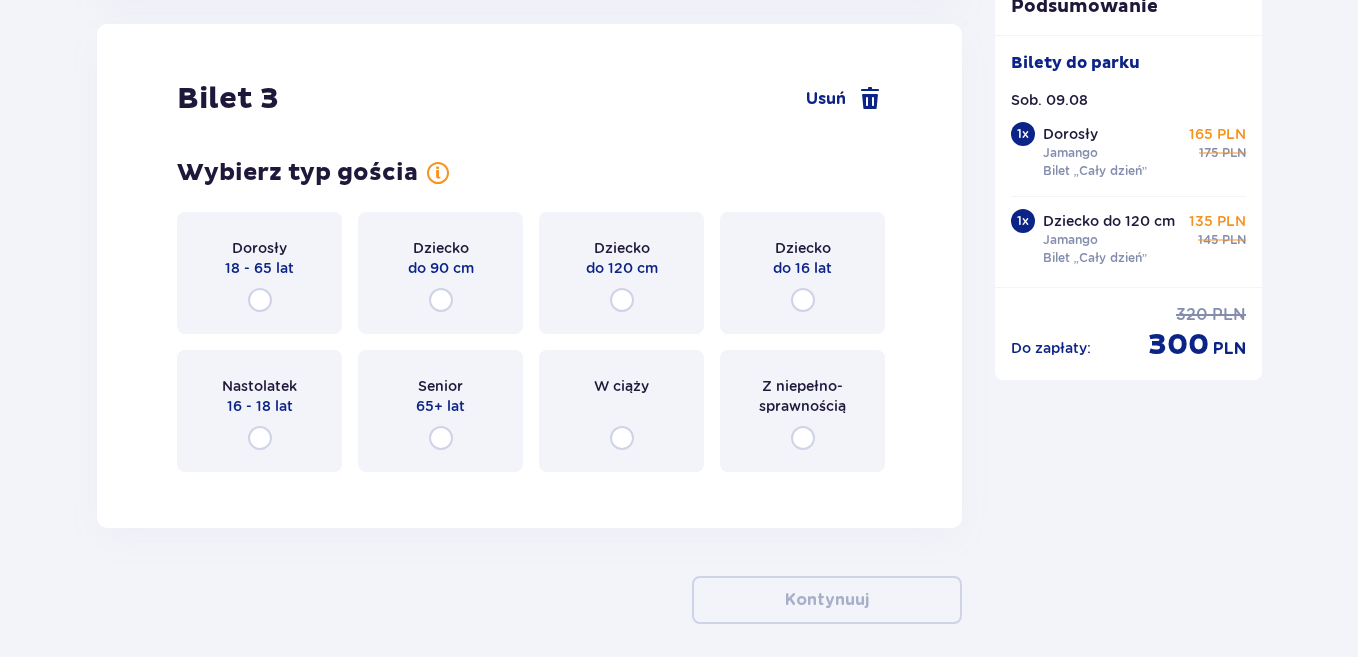 click on "Dorosły 18 - 65 lat" at bounding box center [259, 273] 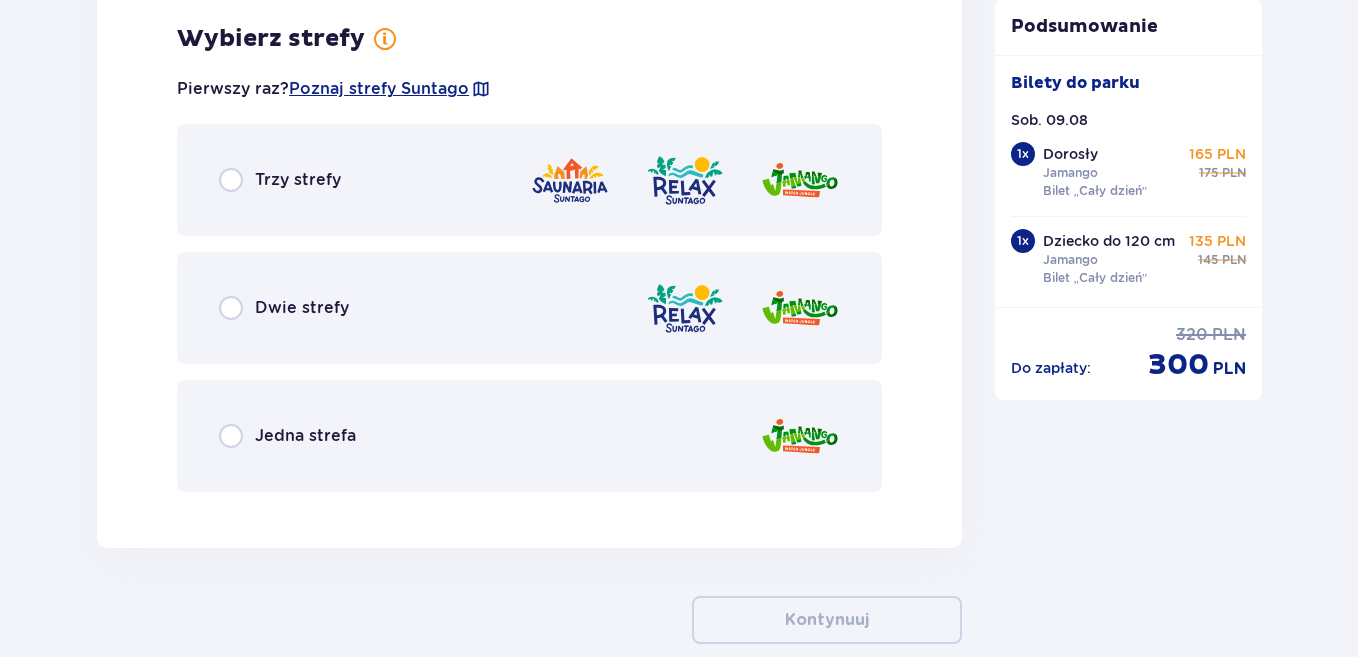 scroll, scrollTop: 4364, scrollLeft: 0, axis: vertical 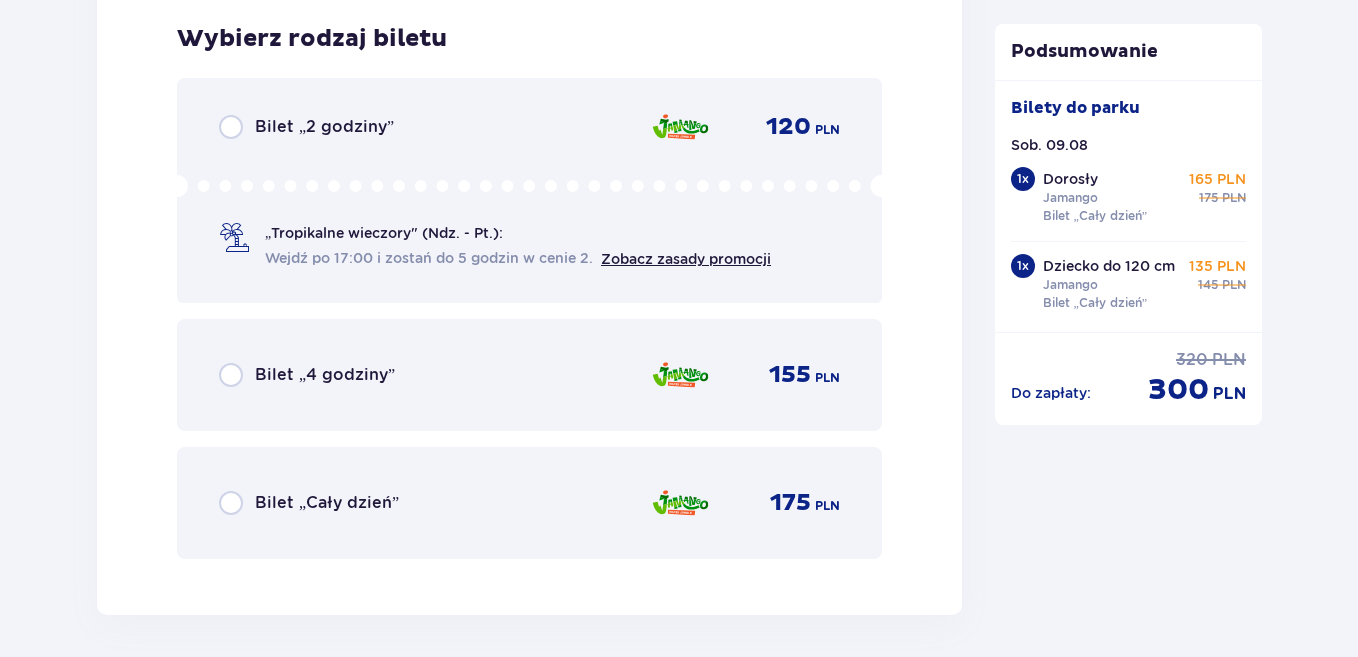click on "Bilet „Cały dzień”" at bounding box center [327, 503] 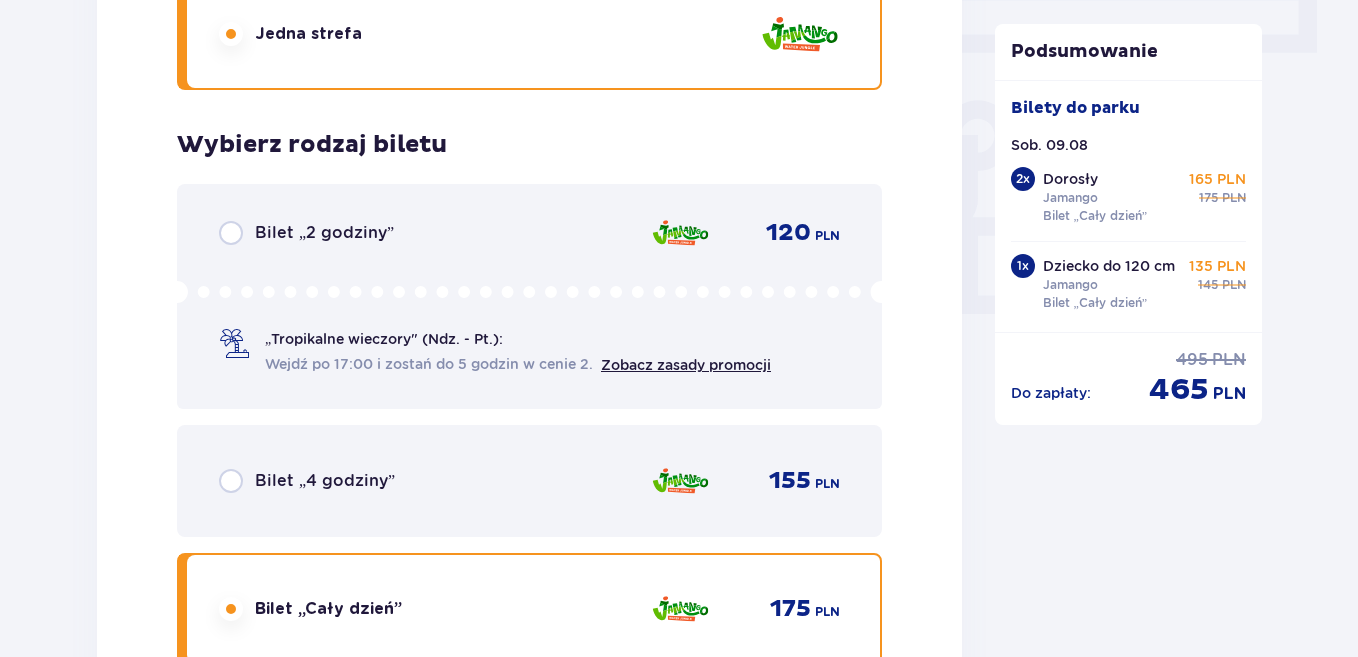 scroll, scrollTop: 1800, scrollLeft: 0, axis: vertical 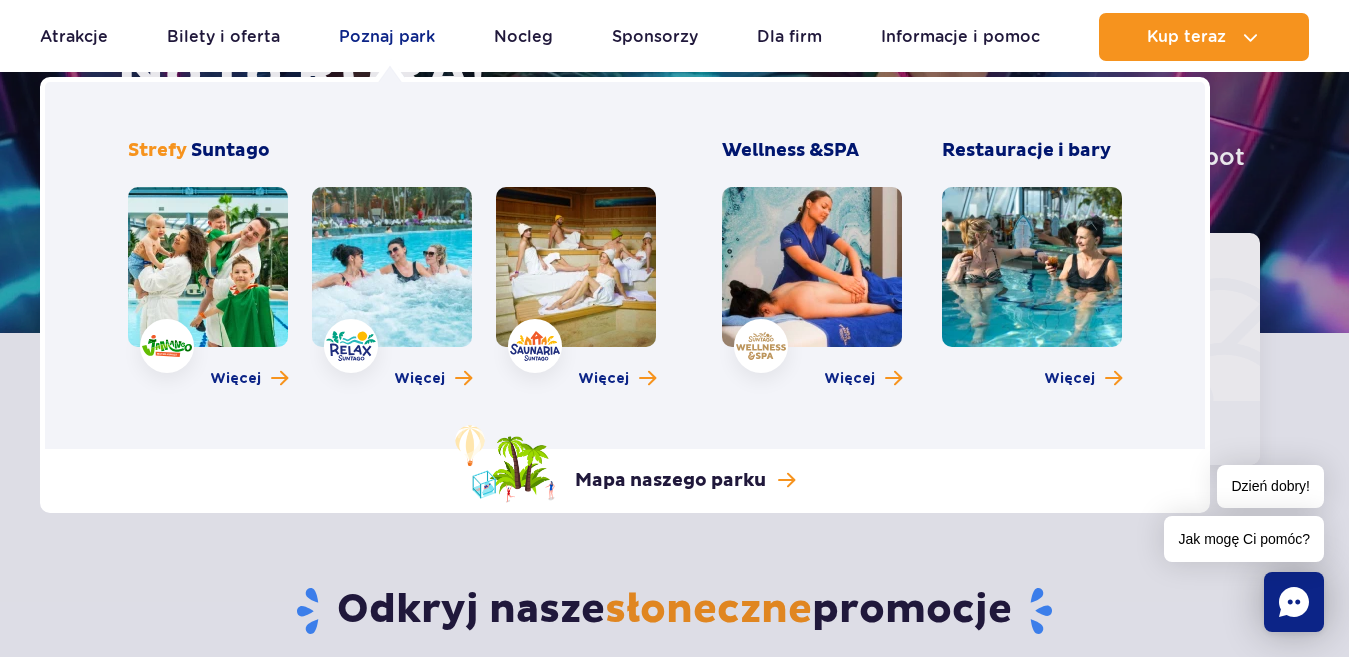 click on "Poznaj park" at bounding box center (387, 37) 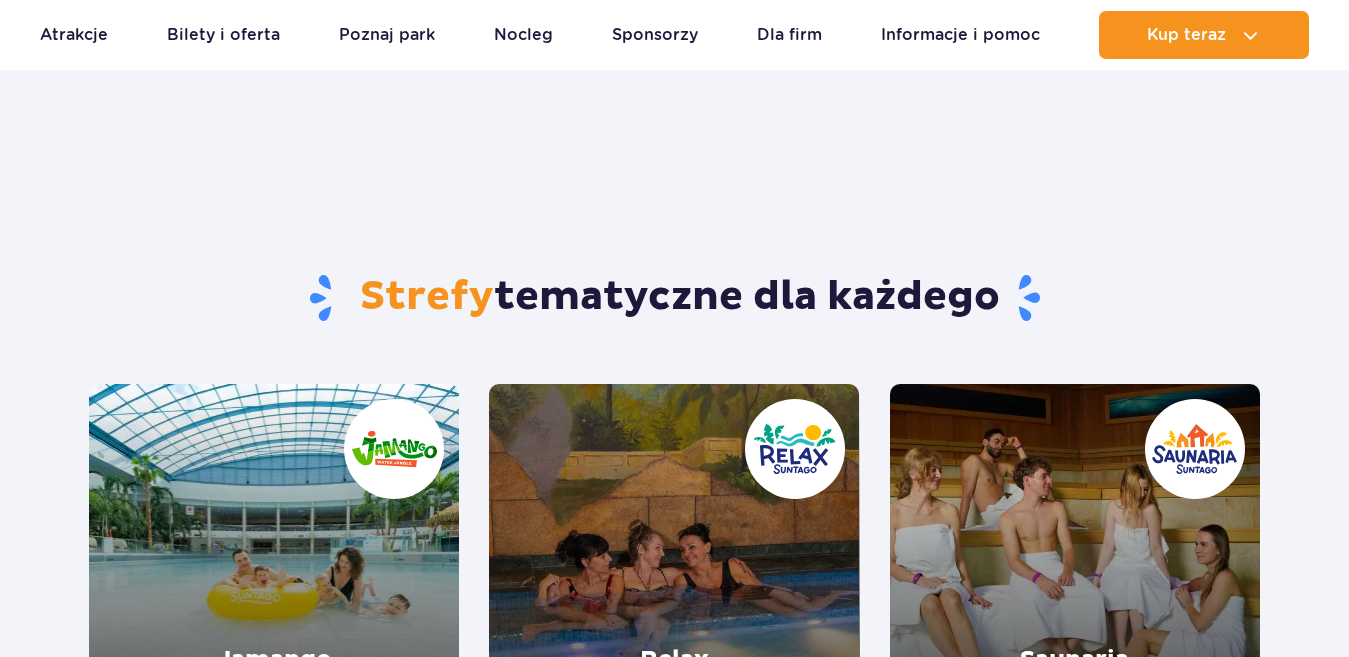scroll, scrollTop: 295, scrollLeft: 0, axis: vertical 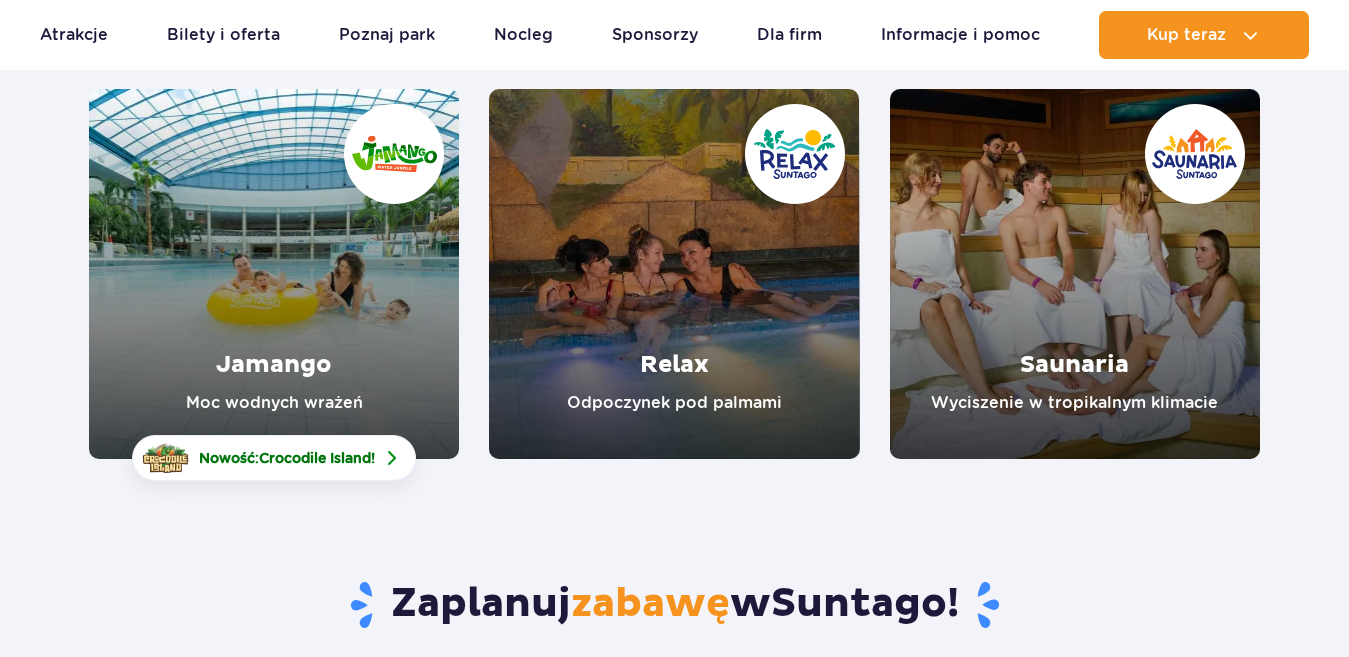 click at bounding box center (274, 274) 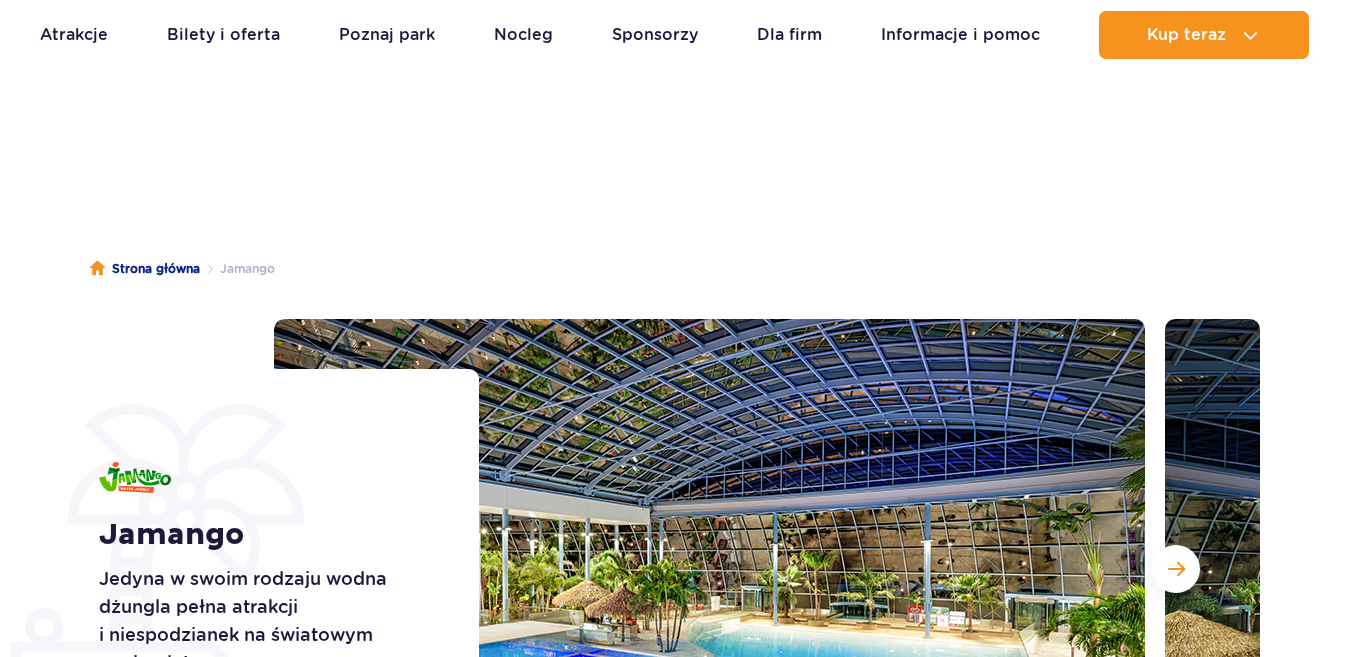 scroll, scrollTop: 197, scrollLeft: 0, axis: vertical 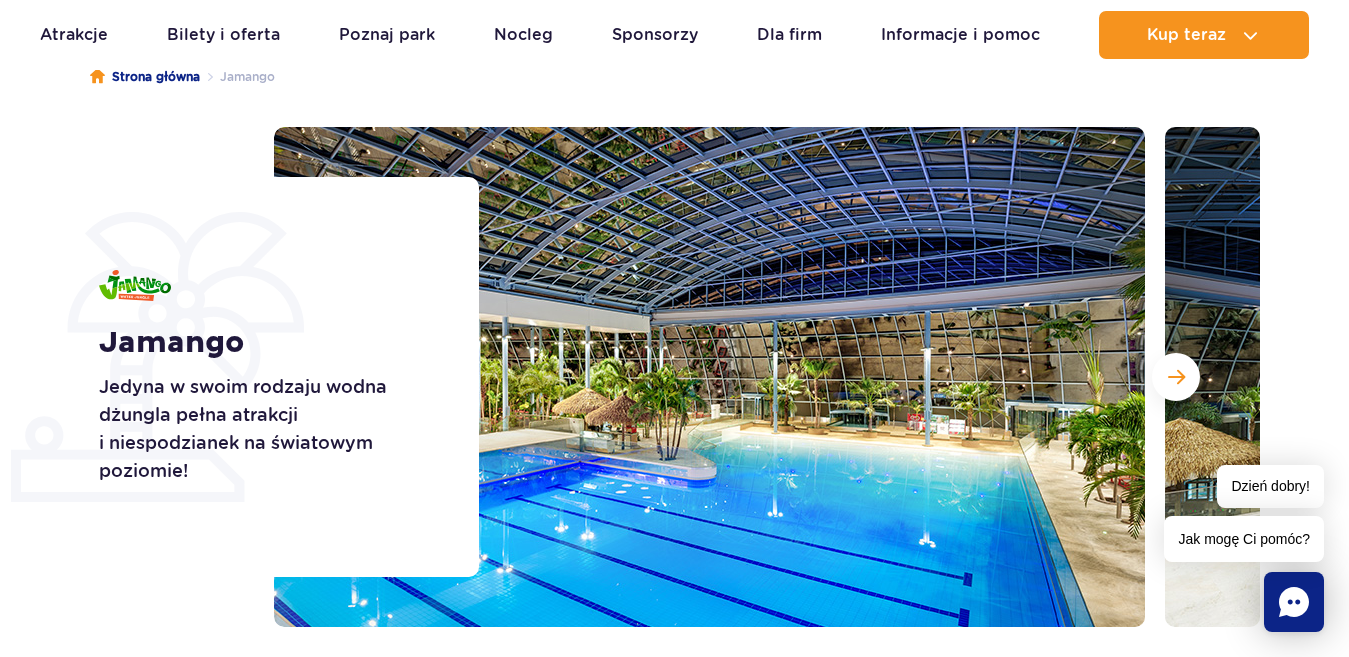 click at bounding box center (709, 377) 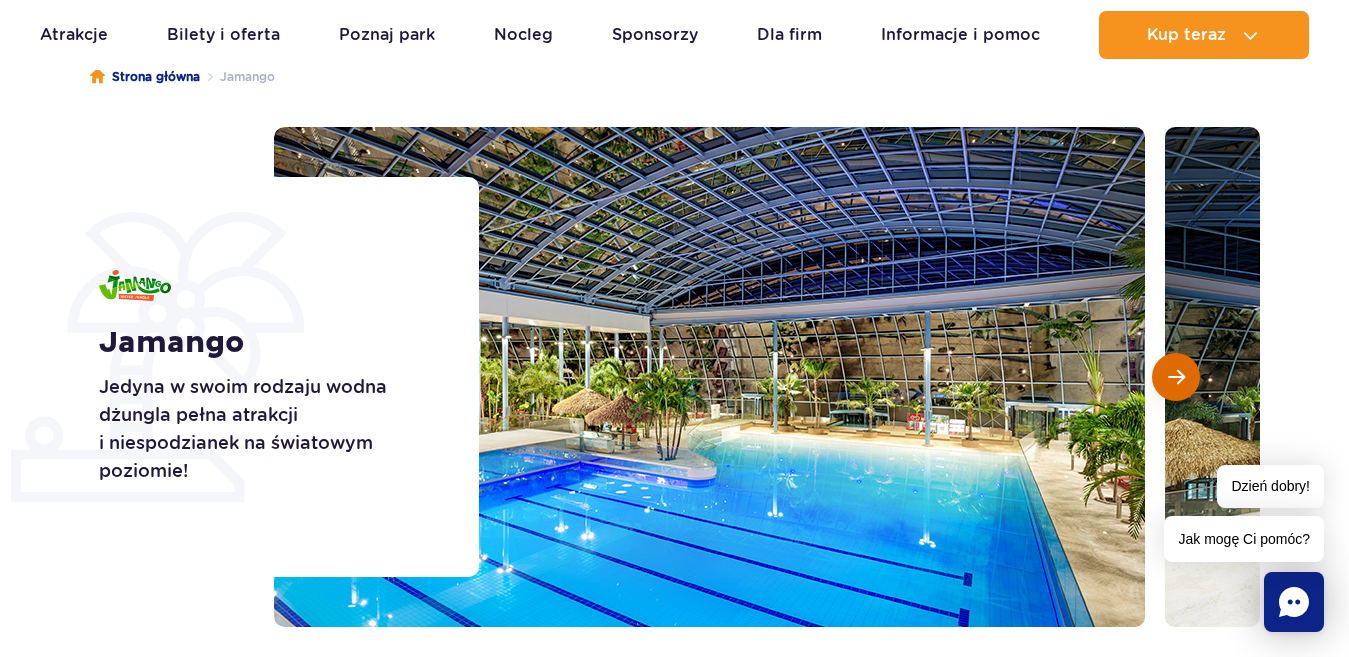 click at bounding box center [1176, 377] 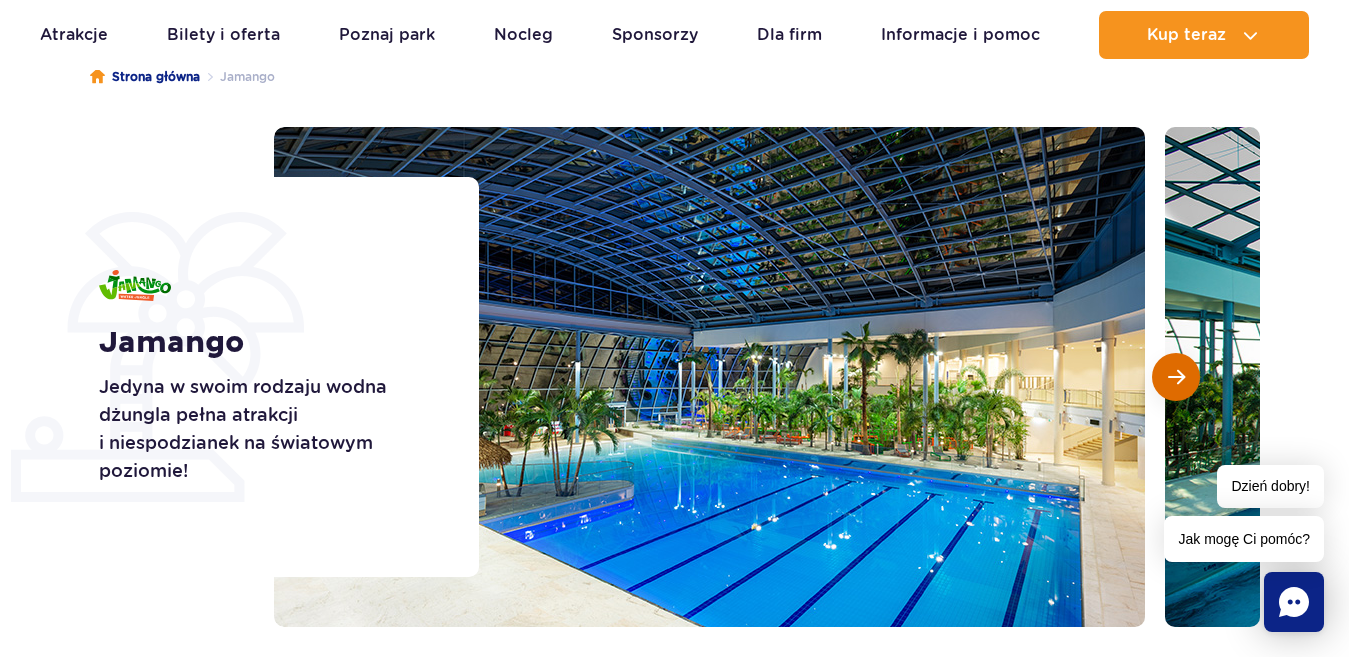 click at bounding box center (1176, 377) 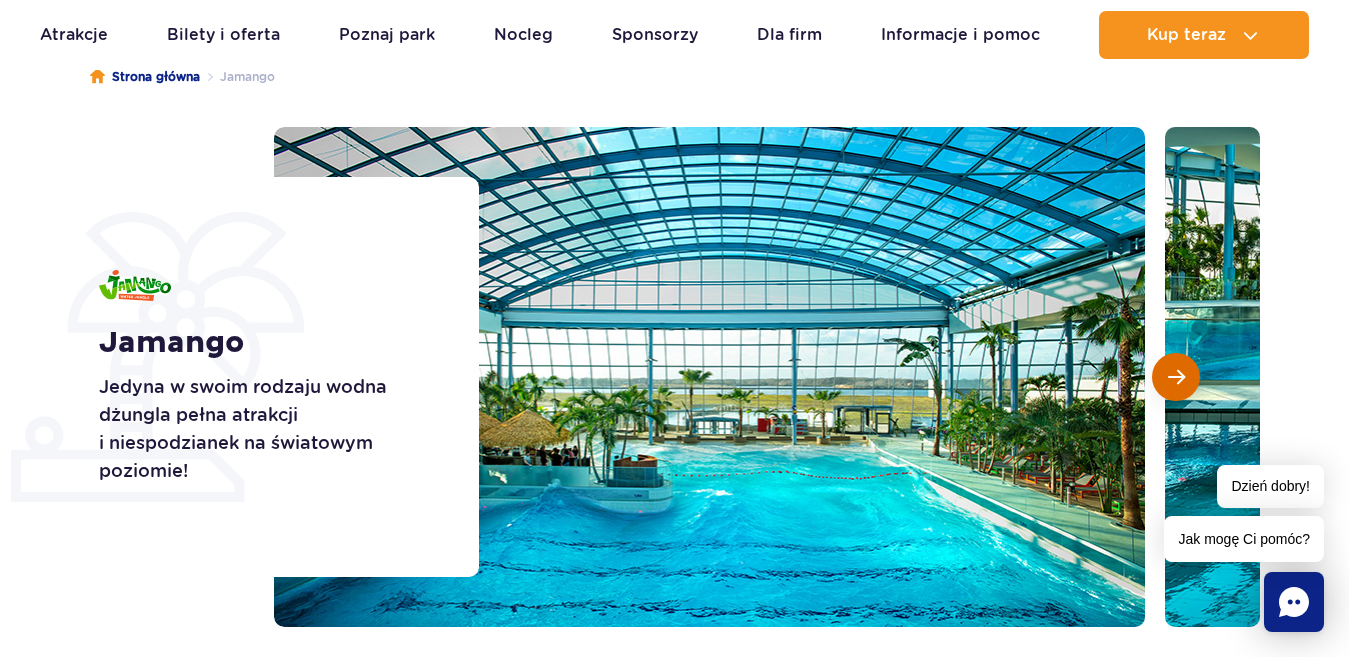 click at bounding box center (1176, 377) 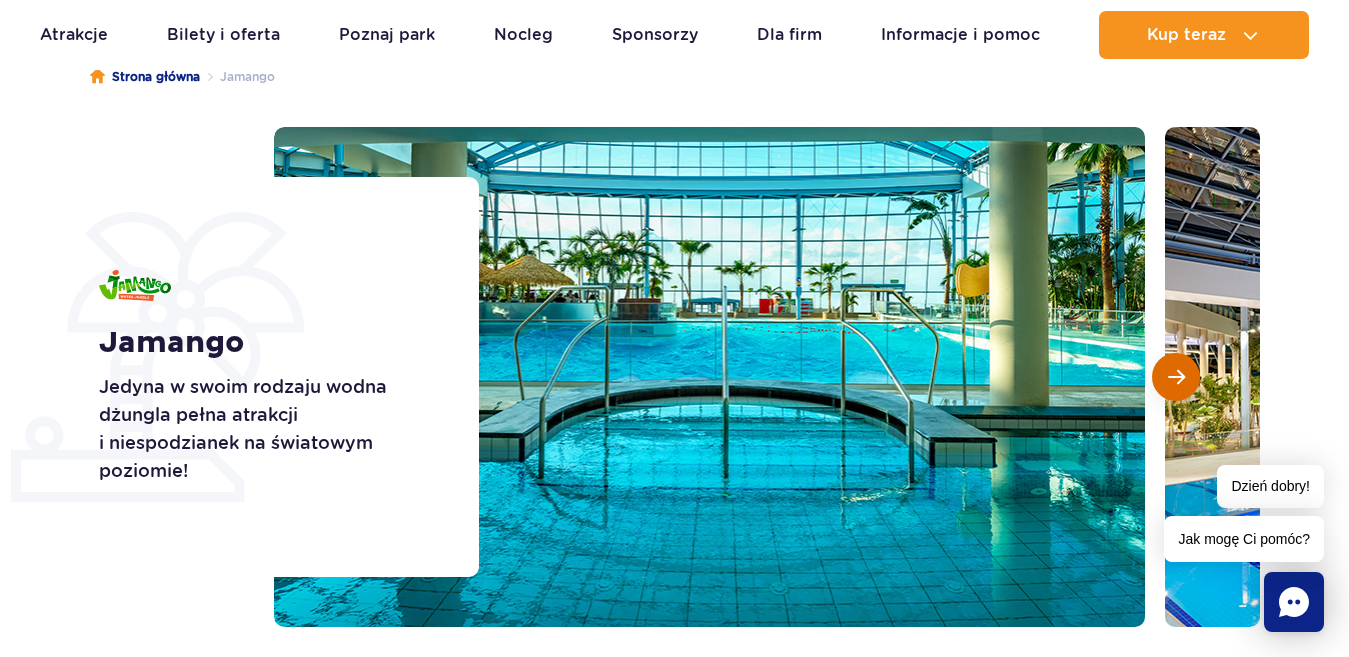 click at bounding box center [1176, 377] 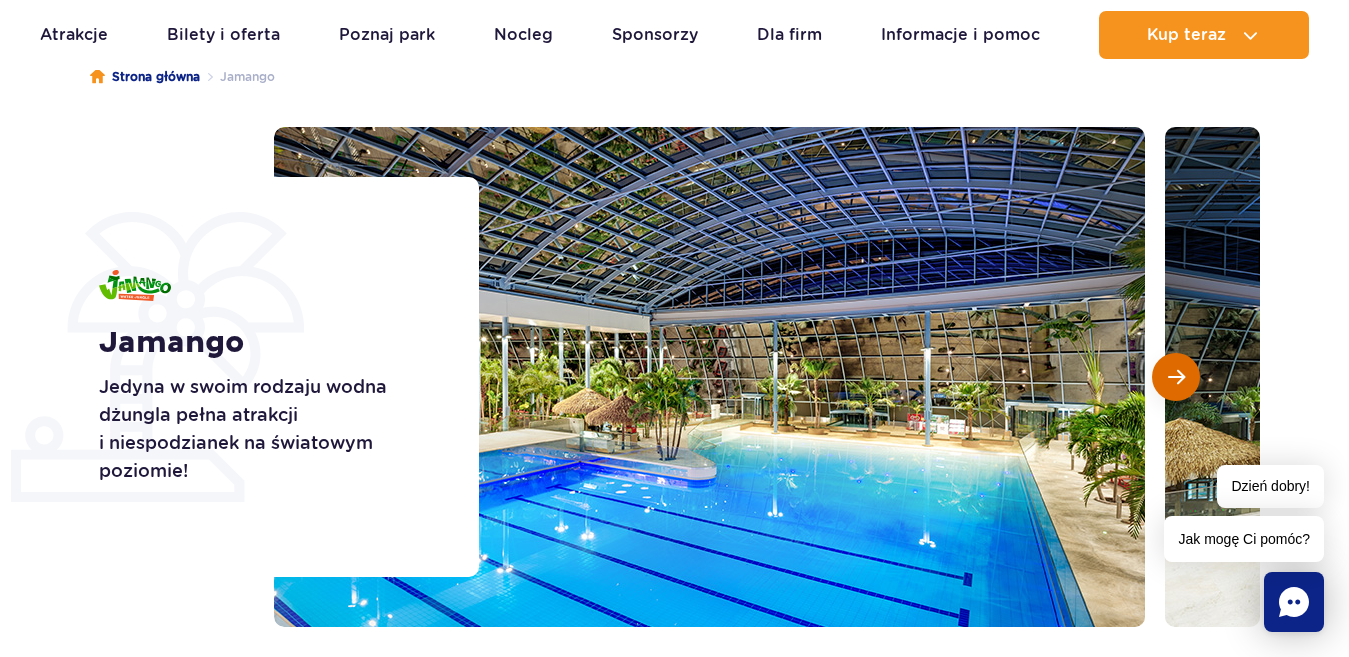 click at bounding box center (1176, 377) 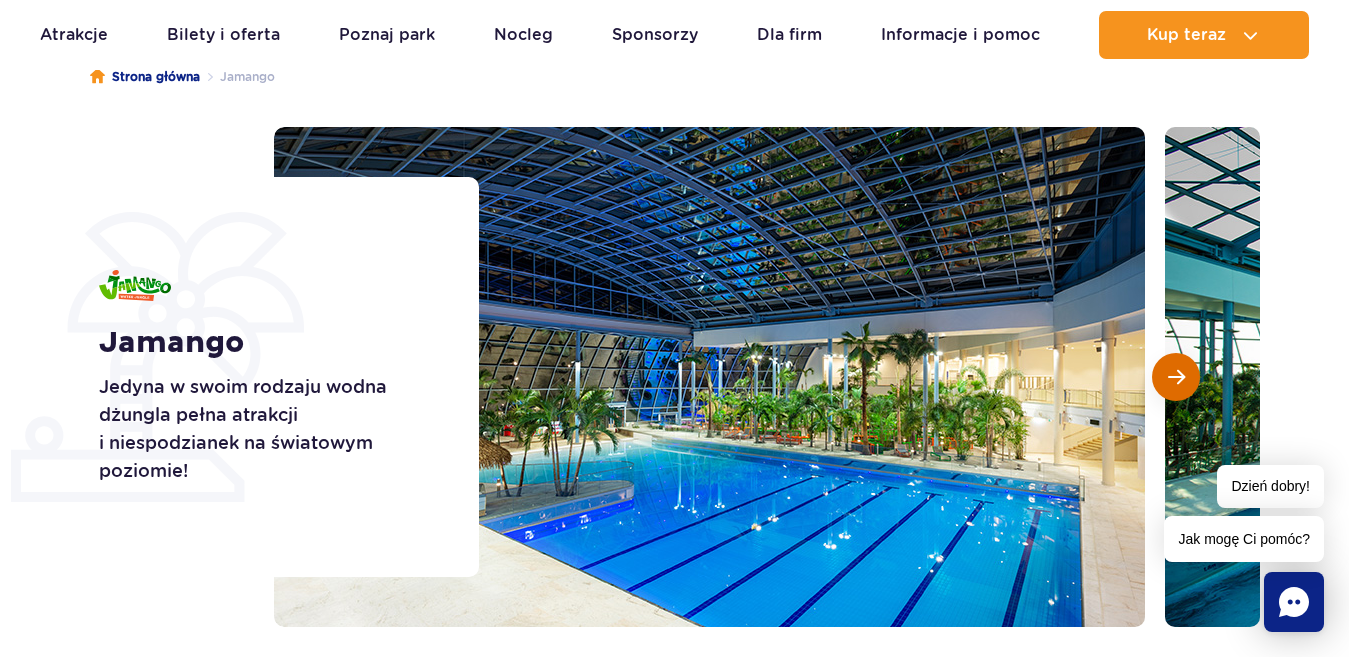 click at bounding box center (1176, 377) 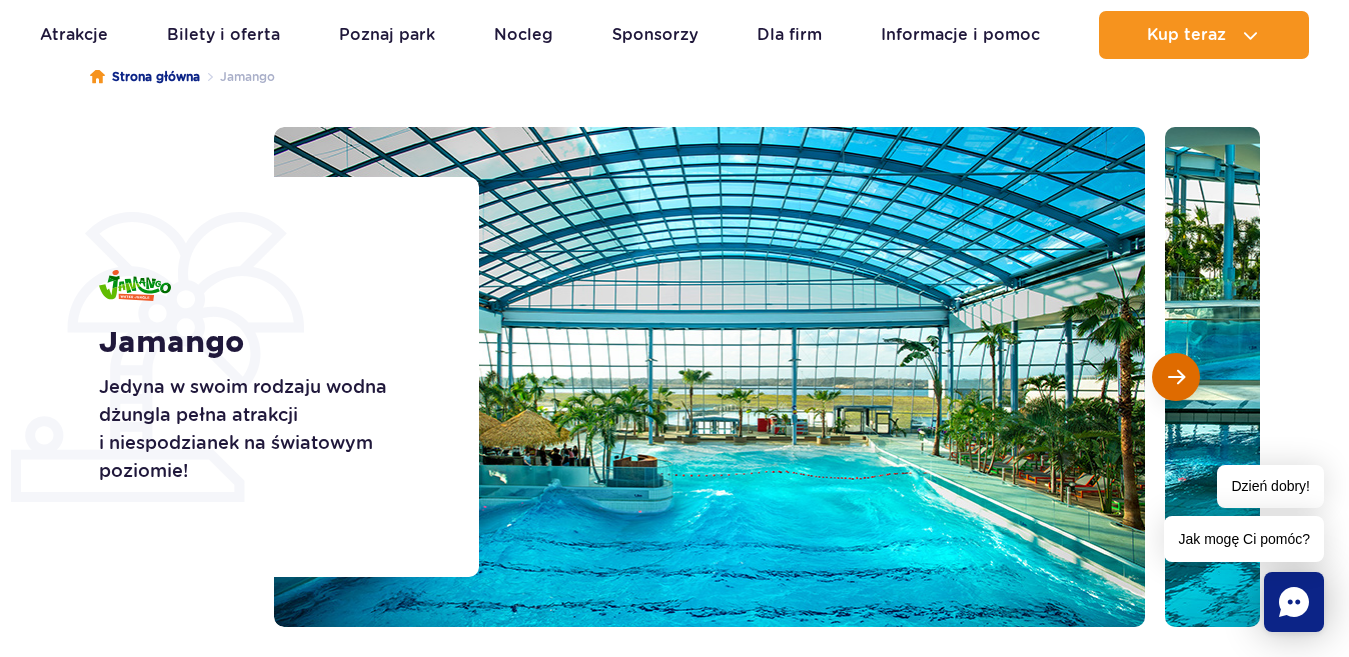 click at bounding box center [1176, 377] 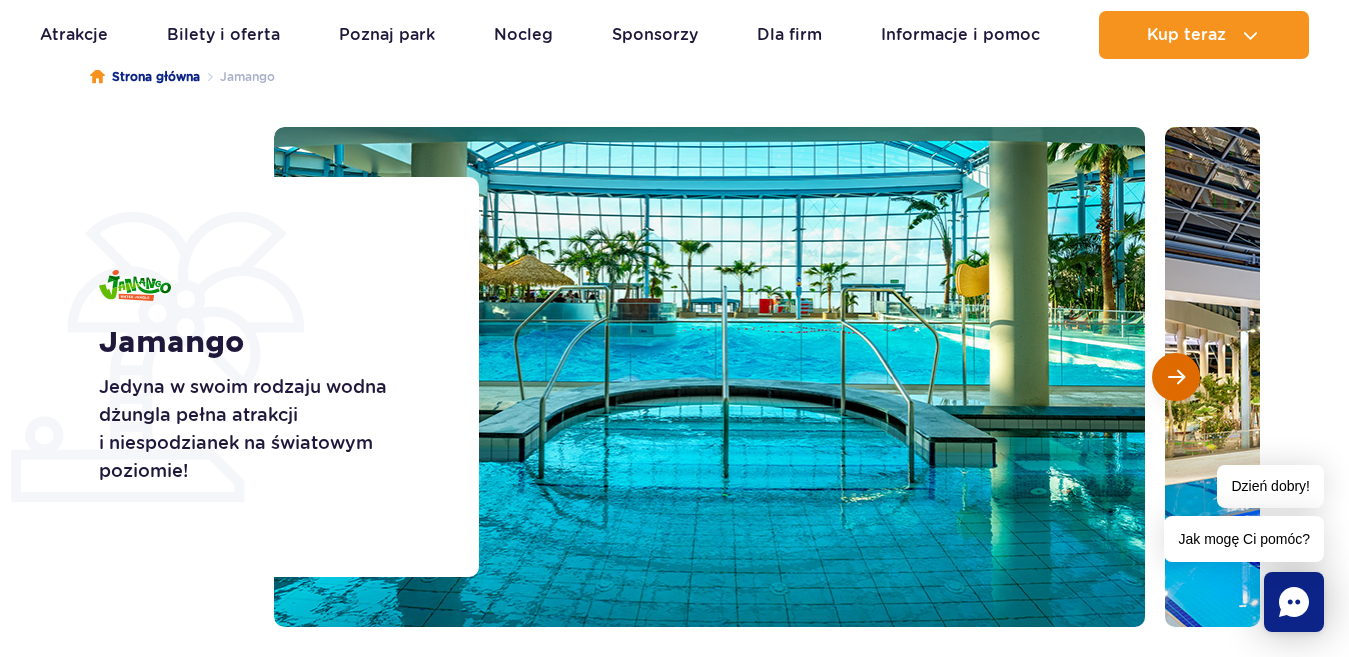click at bounding box center [1176, 377] 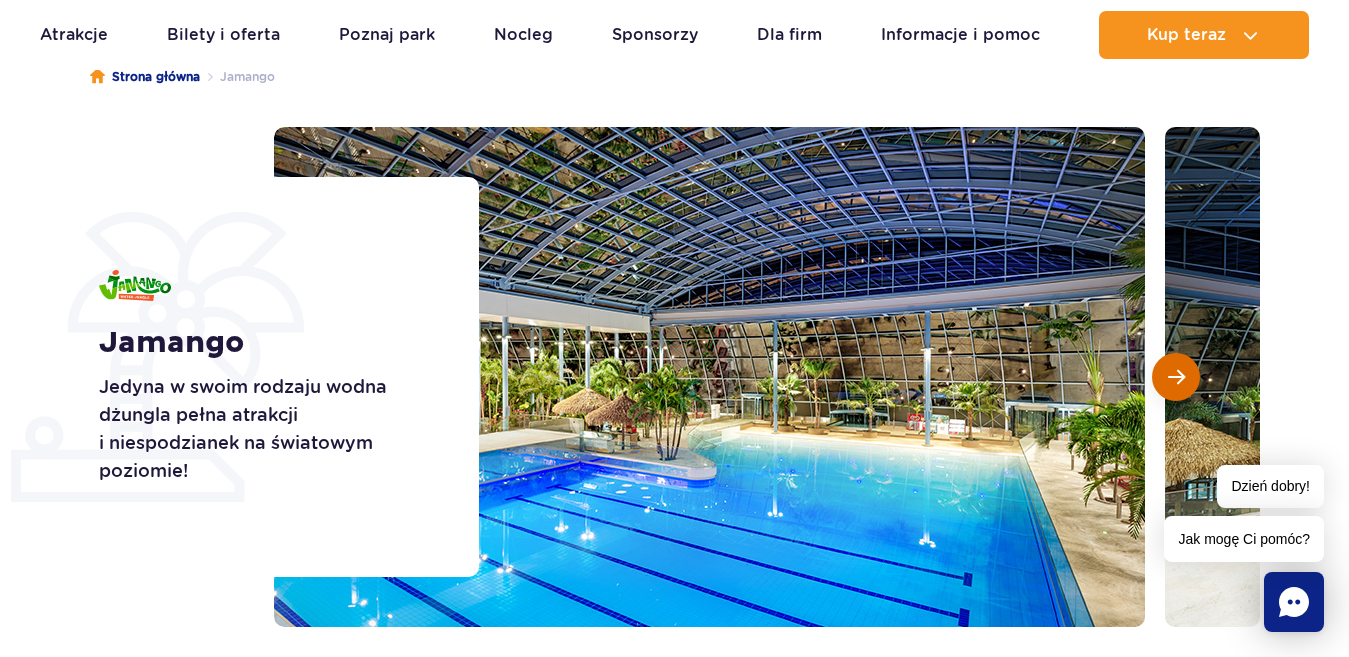 click at bounding box center [1176, 377] 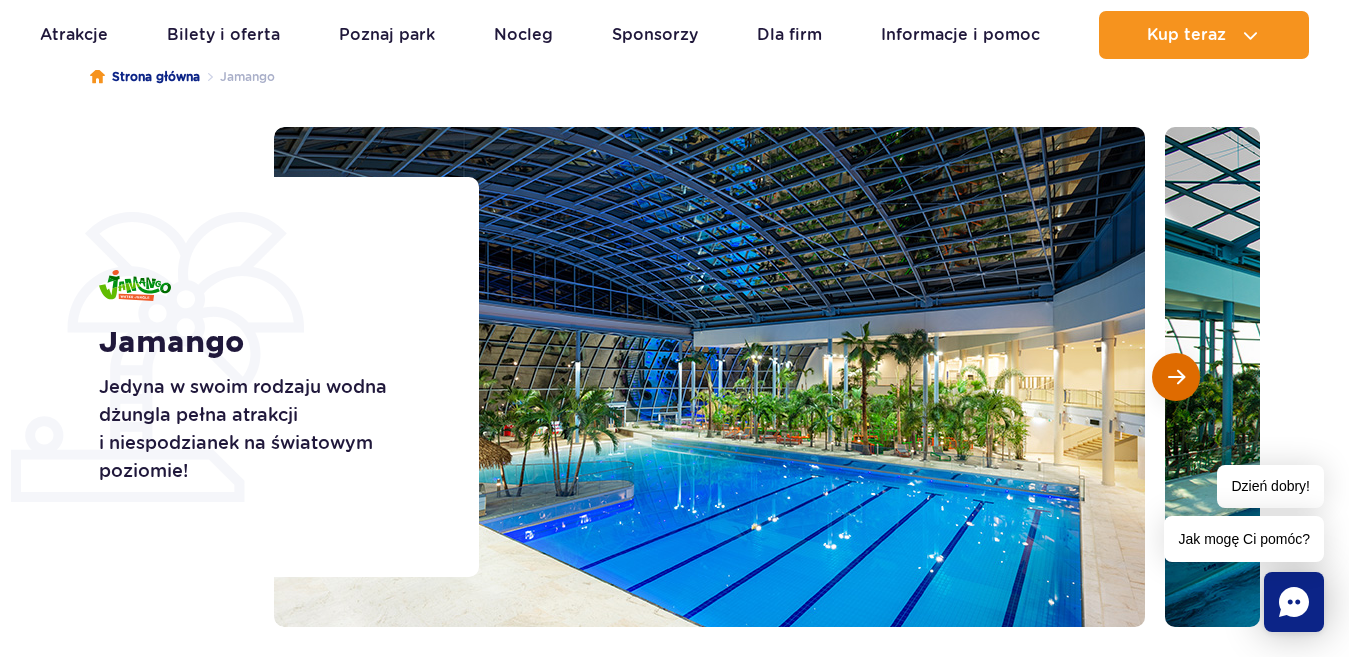 click at bounding box center (1176, 377) 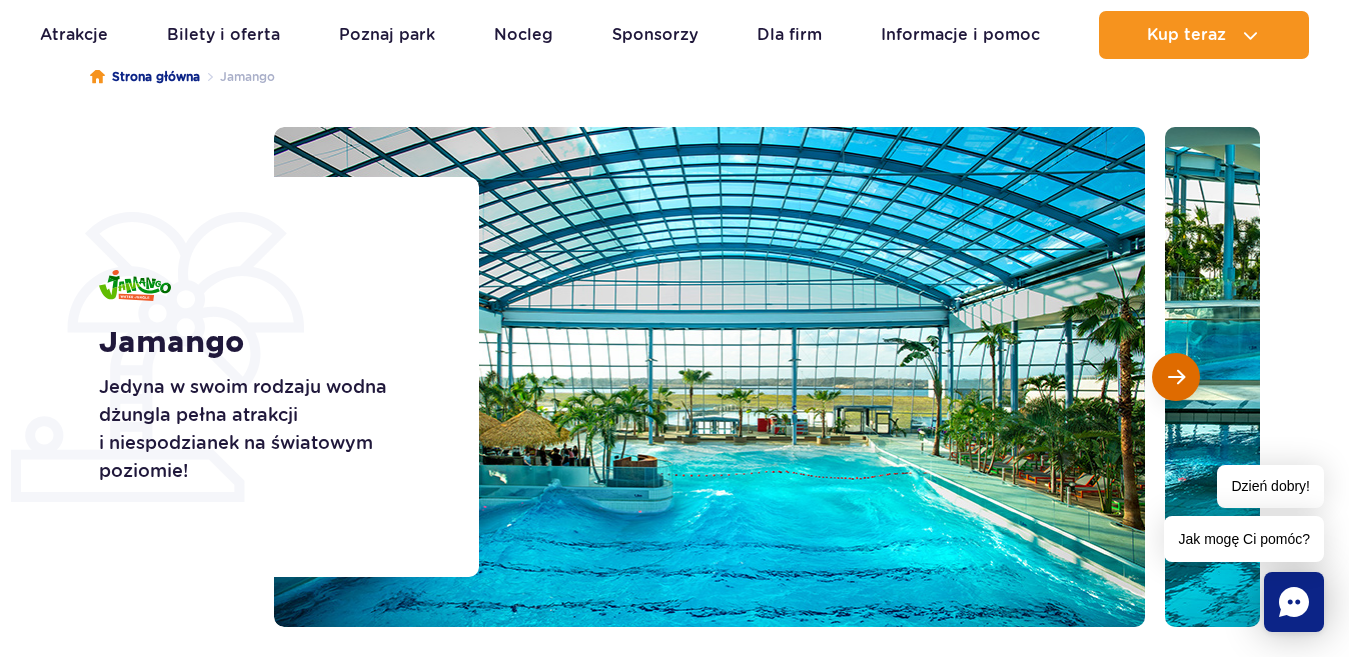 click at bounding box center (1176, 377) 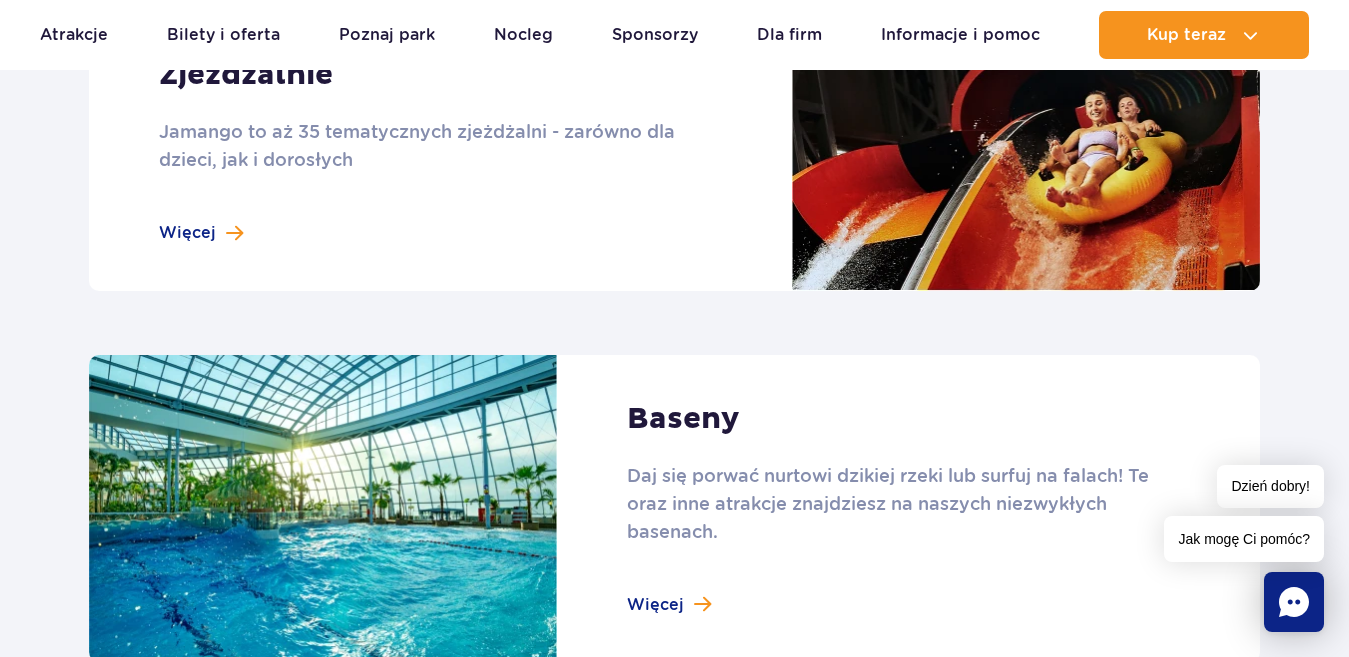 scroll, scrollTop: 1872, scrollLeft: 0, axis: vertical 